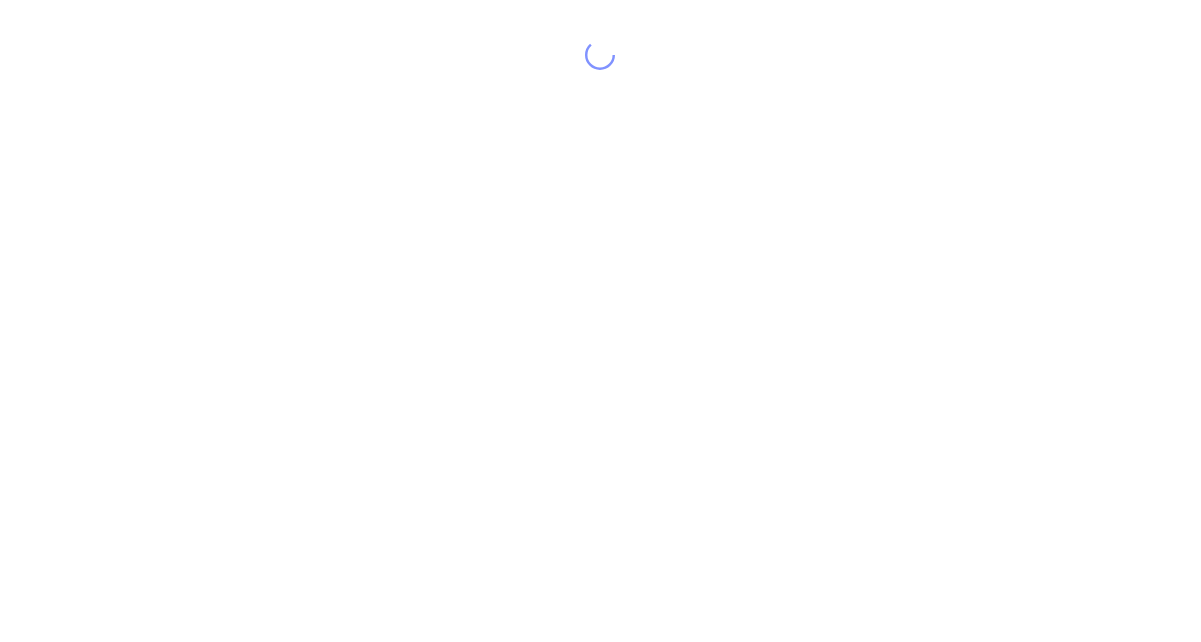 scroll, scrollTop: 0, scrollLeft: 0, axis: both 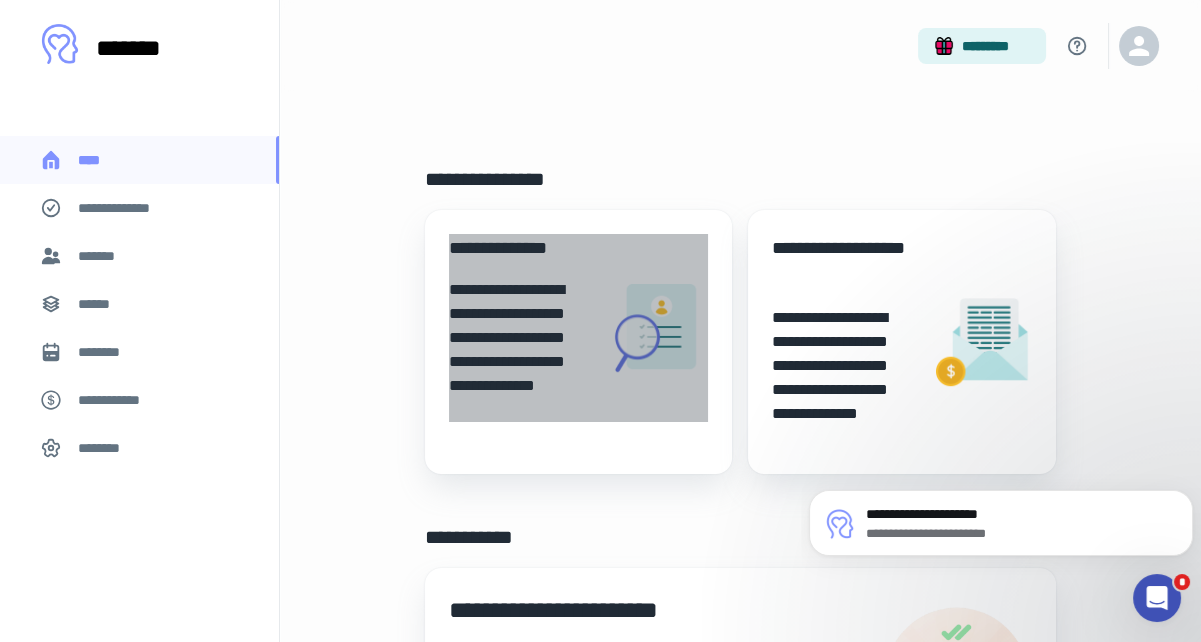 click on "**********" at bounding box center [520, 248] 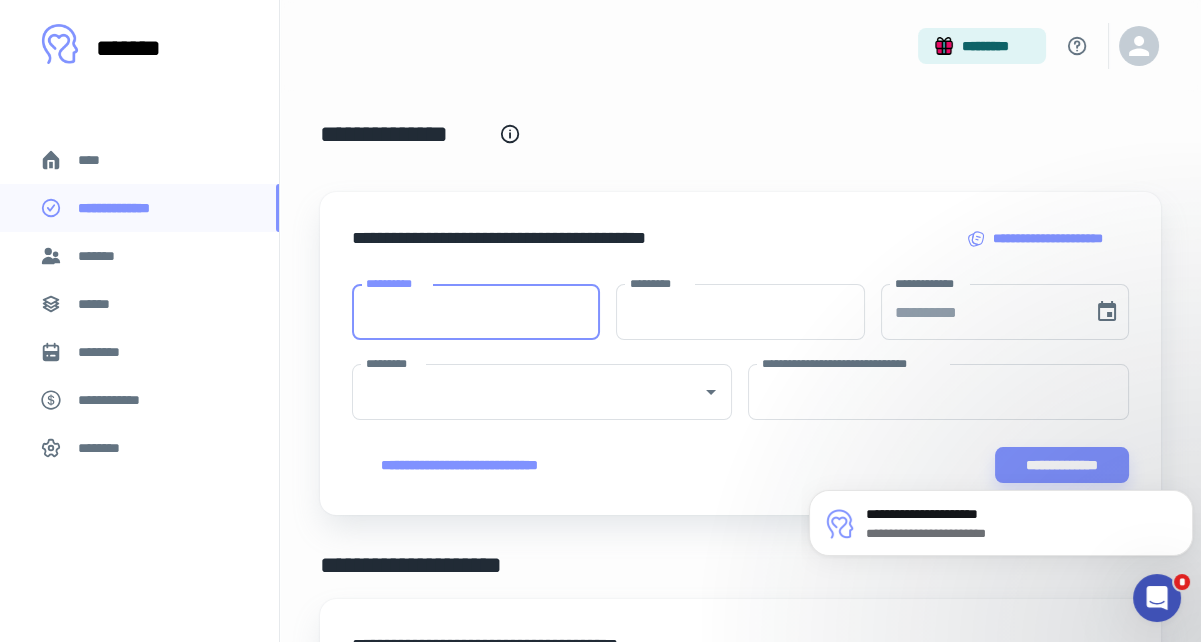 click on "**********" at bounding box center (476, 312) 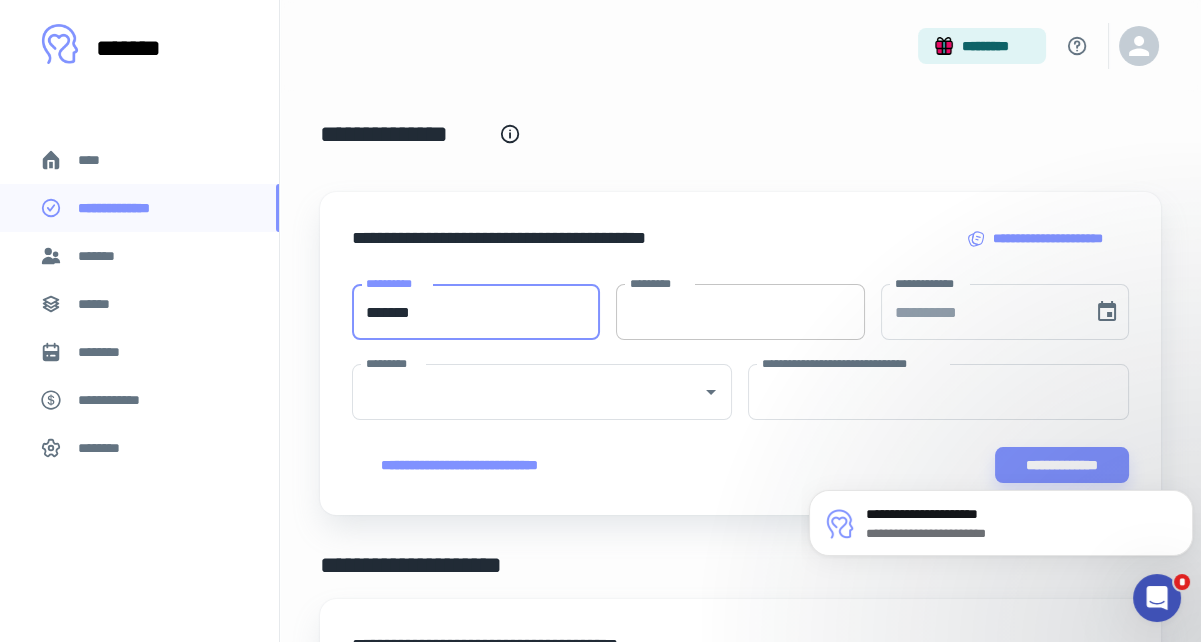 type on "*******" 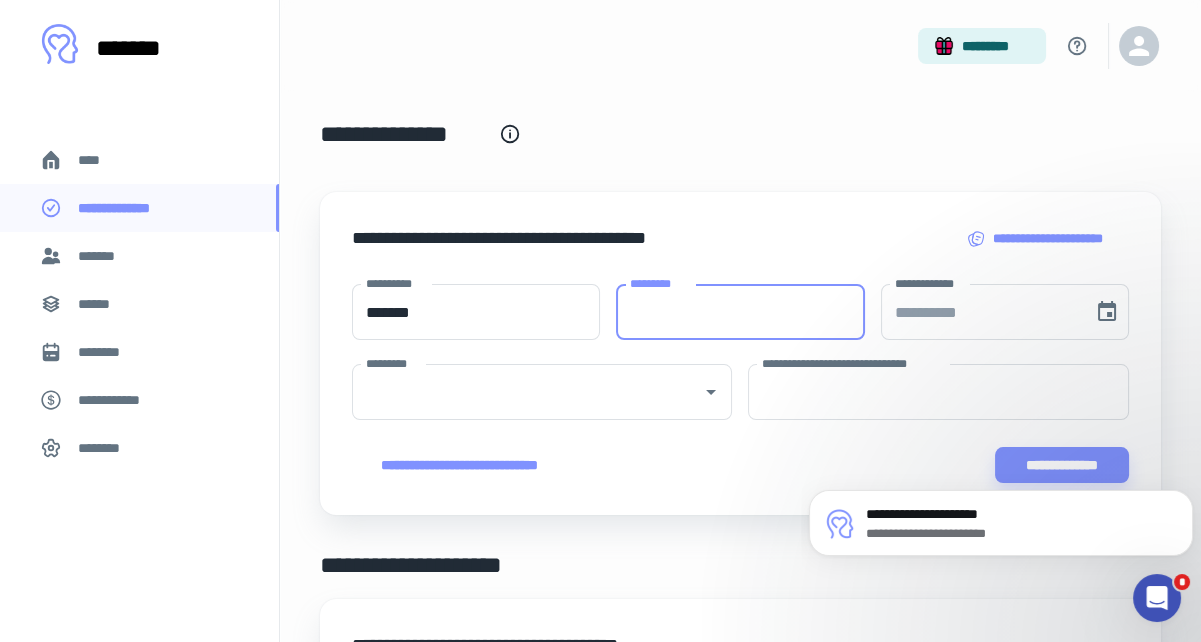 click on "*********" at bounding box center (740, 312) 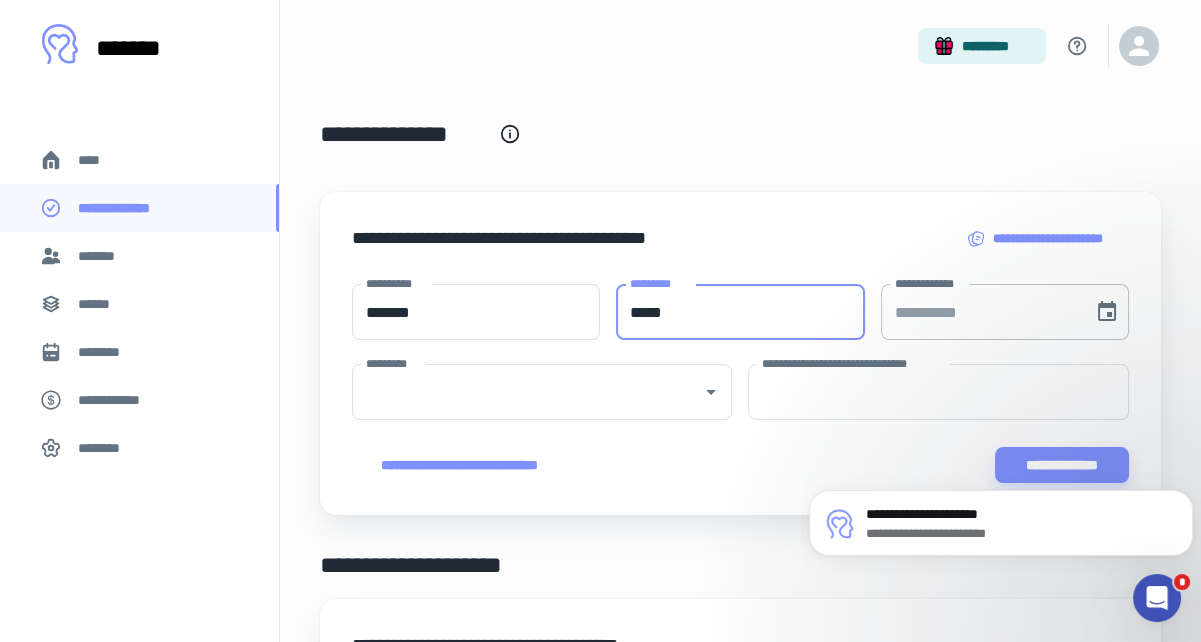 type on "*****" 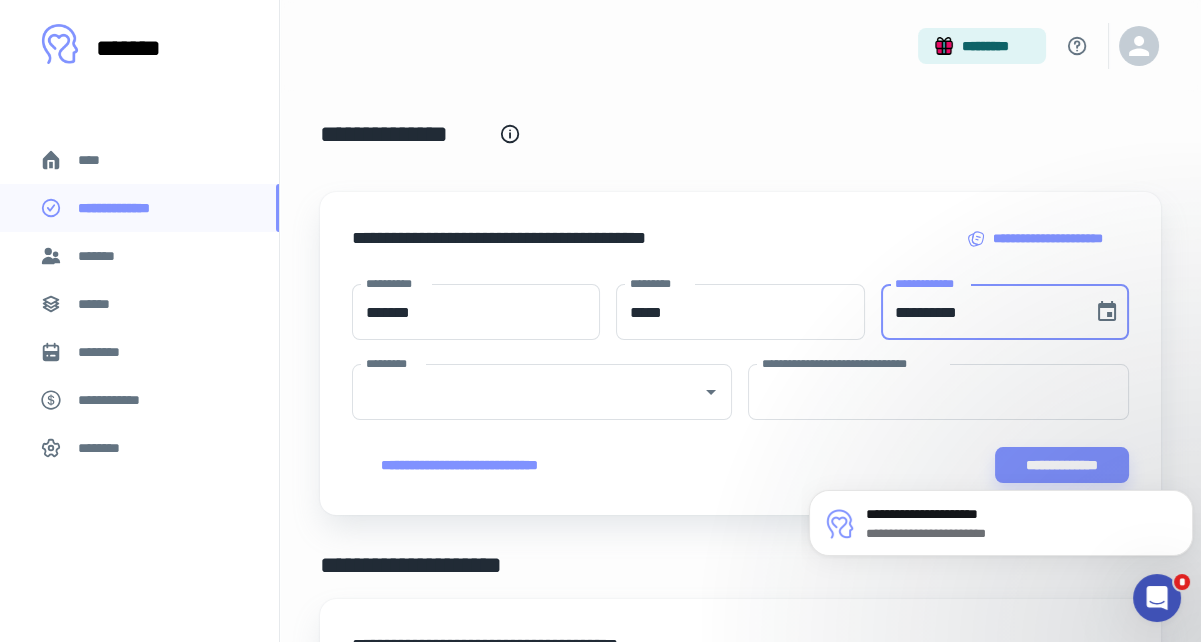 click on "**********" at bounding box center (980, 312) 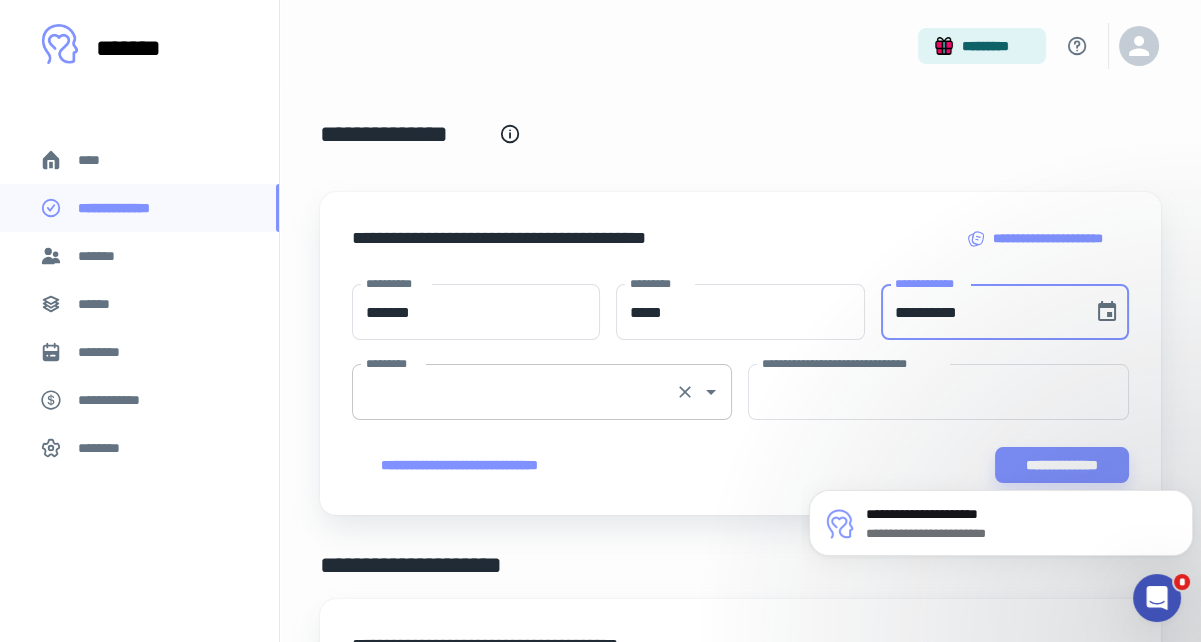 type on "**********" 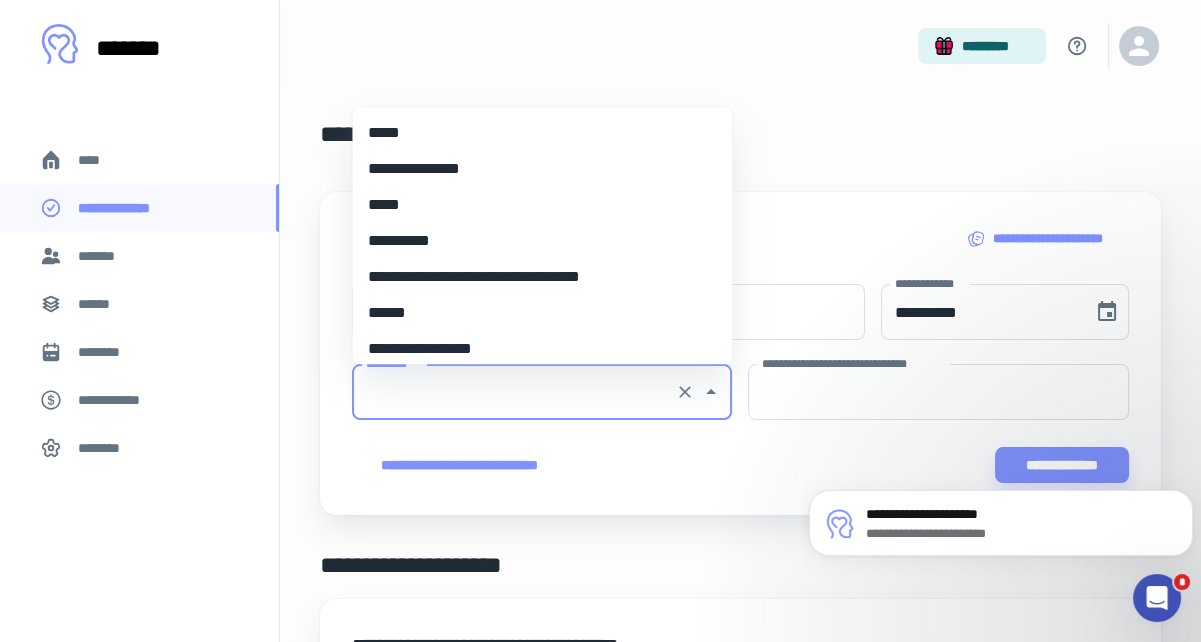 click on "*********" at bounding box center (514, 392) 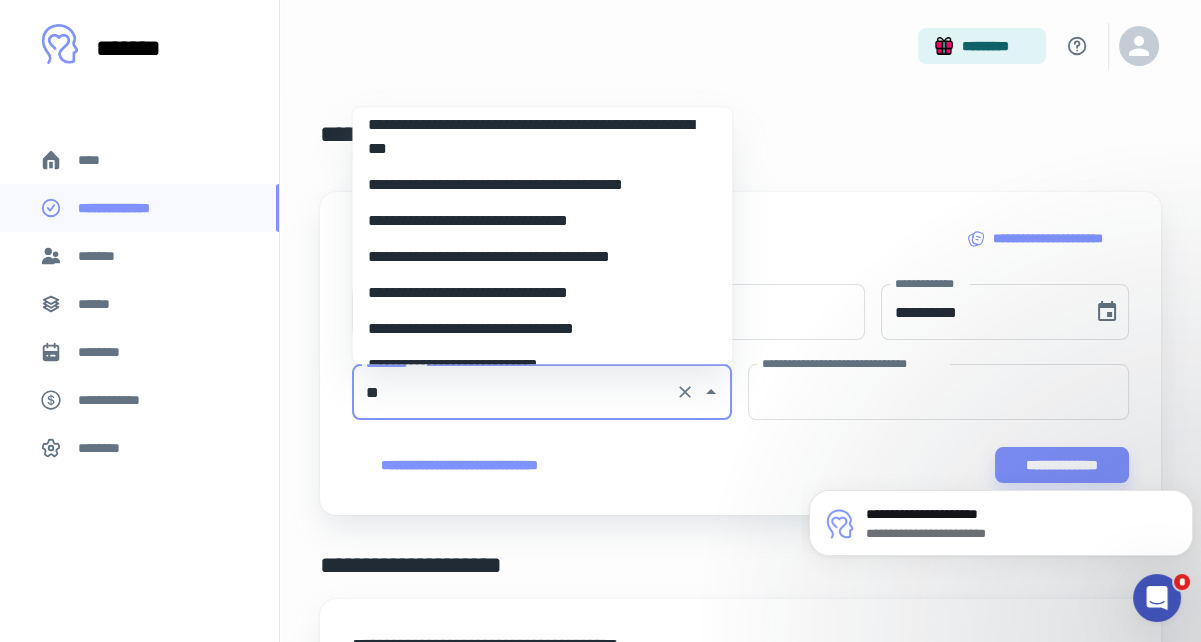 scroll, scrollTop: 0, scrollLeft: 0, axis: both 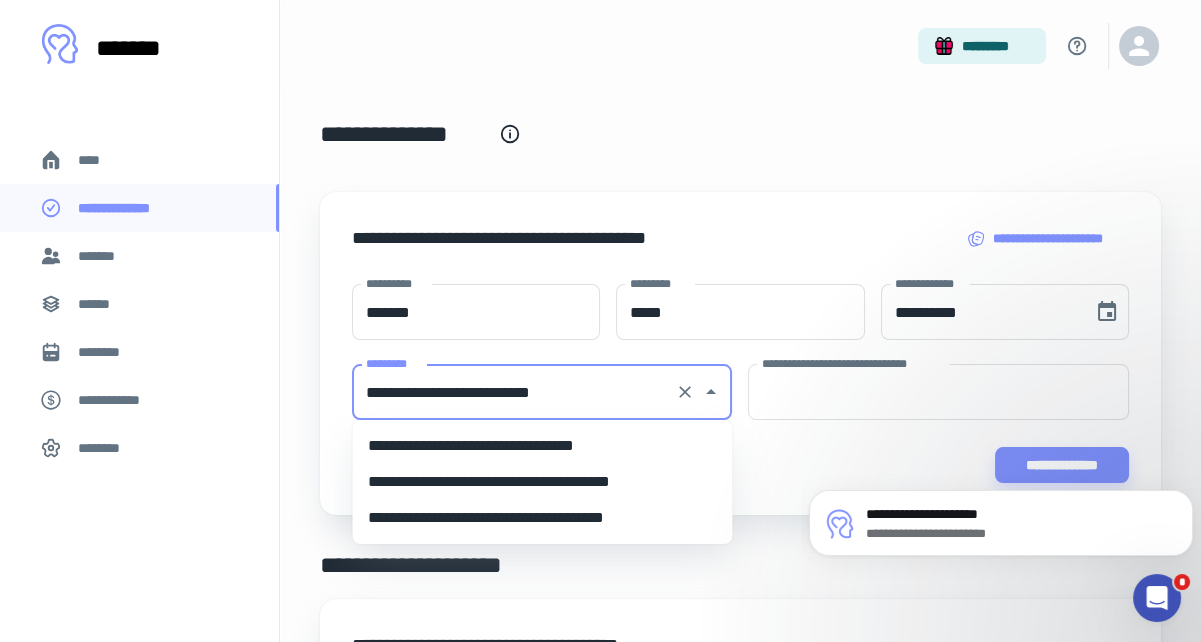 click on "[FIRST] [LAST]" at bounding box center (542, 446) 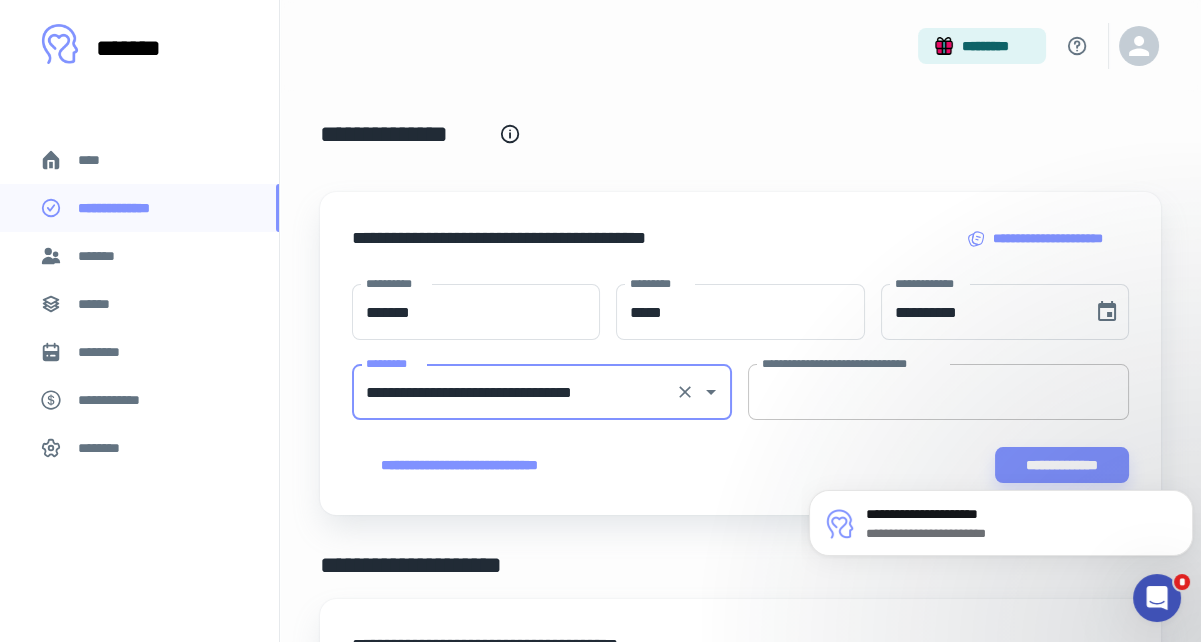 type on "[FIRST] [LAST]" 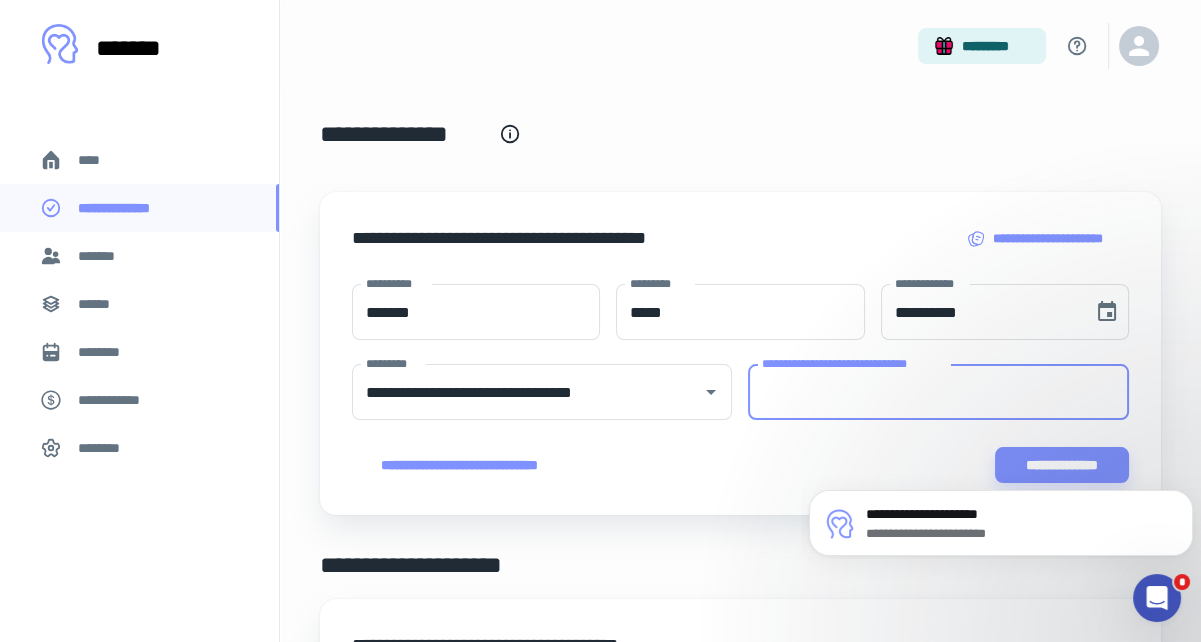 click on "**********" at bounding box center [938, 392] 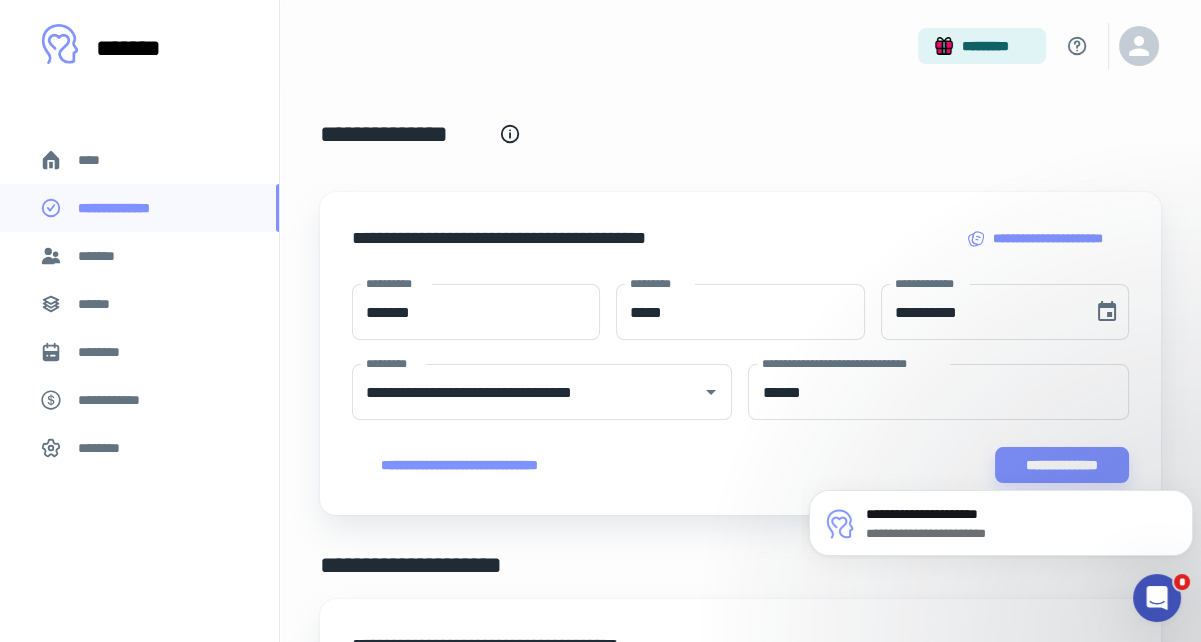 click on "[FIRST] [LAST]" at bounding box center (1001, 518) 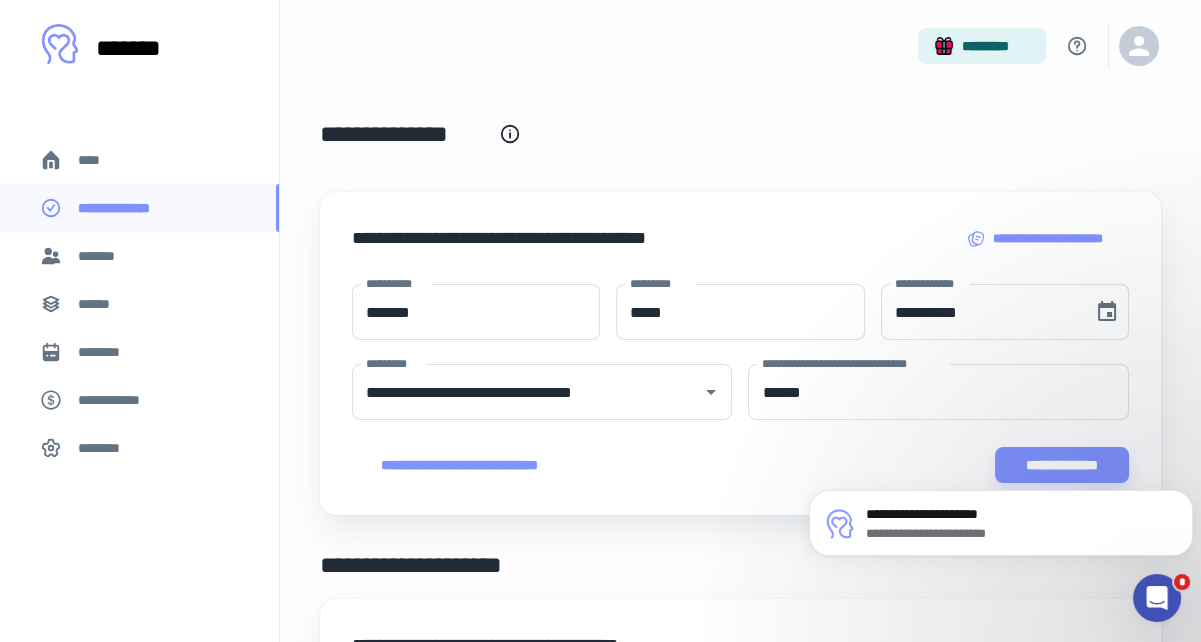 click on "[FIRST] [LAST]" at bounding box center [1001, 518] 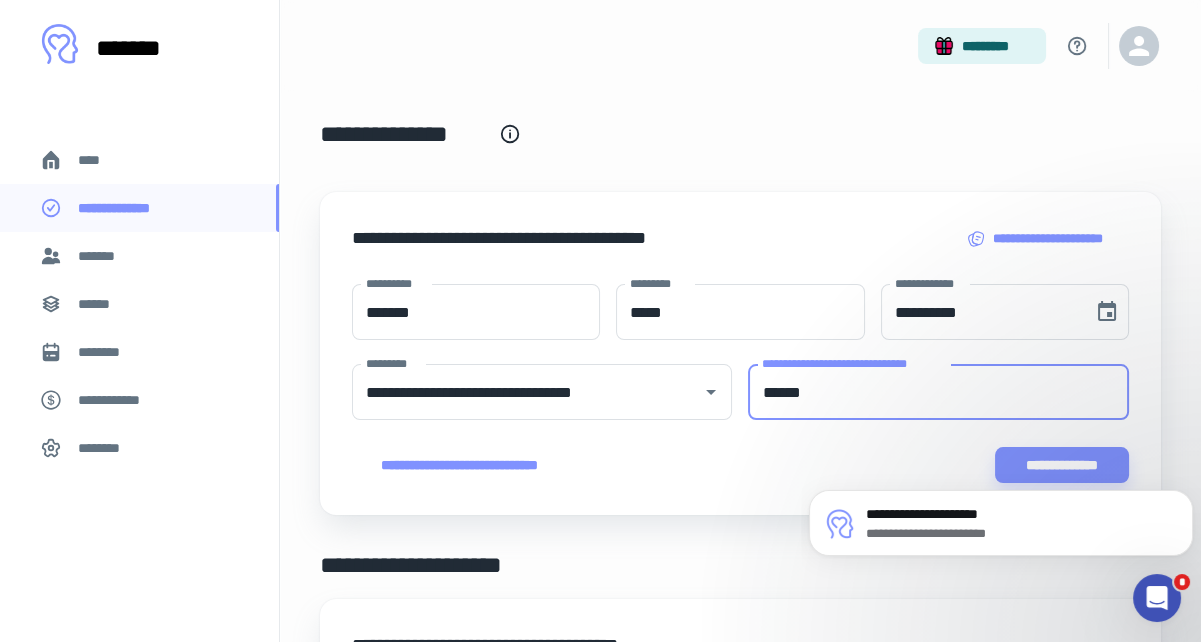 click on "******" at bounding box center [938, 392] 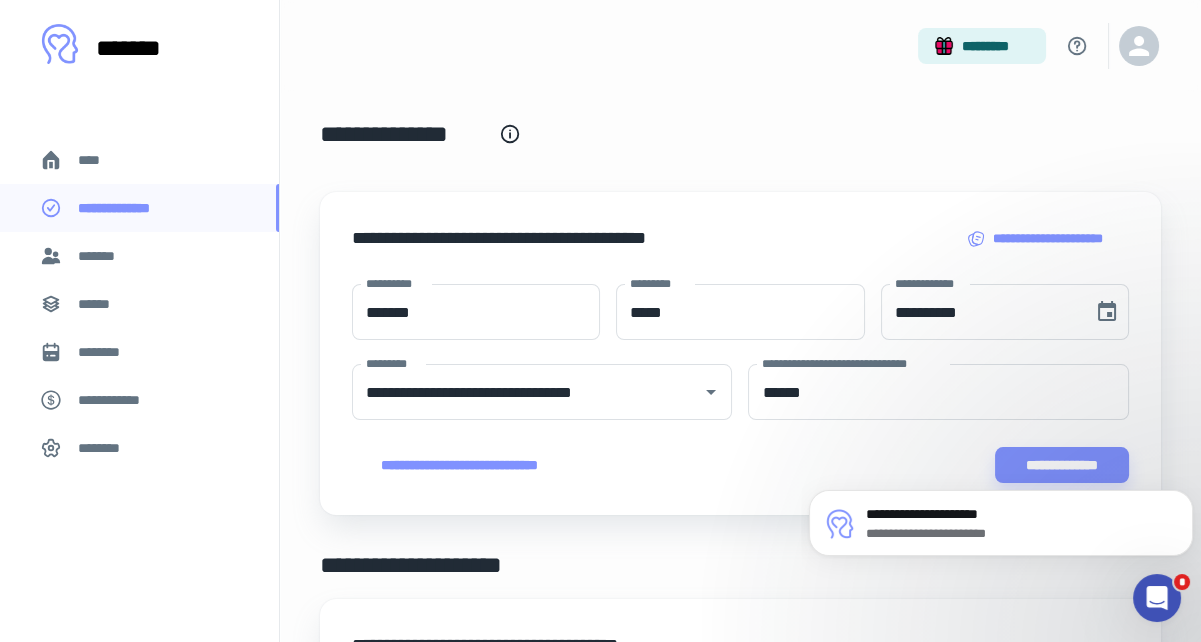 click on "[FIRST] [LAST]" at bounding box center [1001, 518] 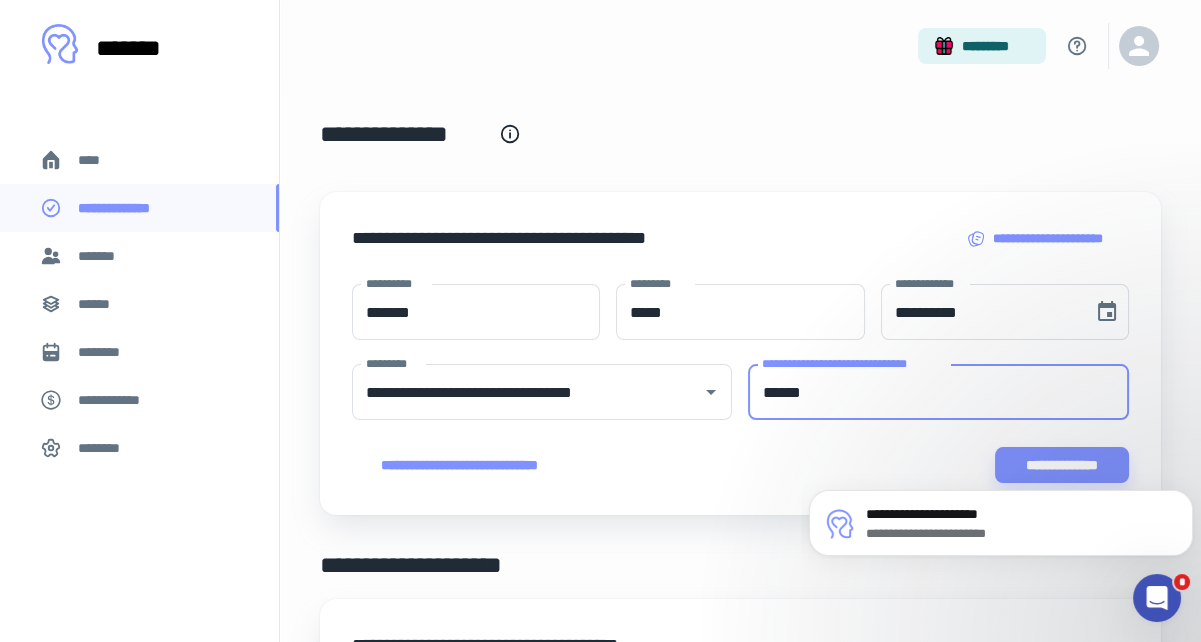 click on "******" at bounding box center (938, 392) 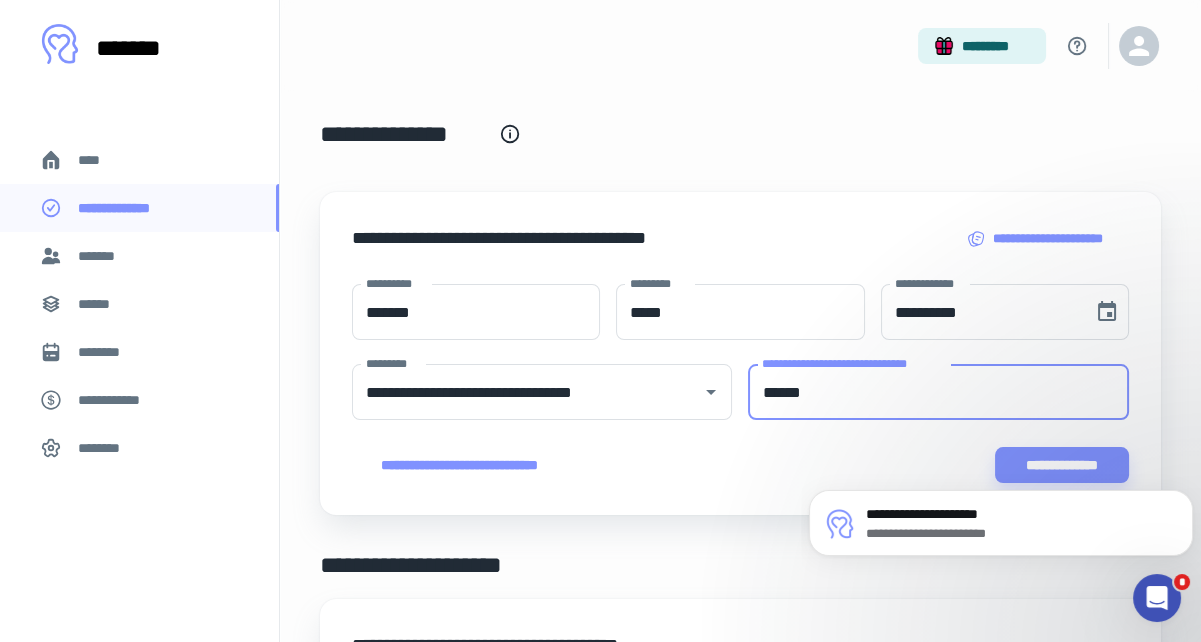 click on "**********" at bounding box center [1062, 465] 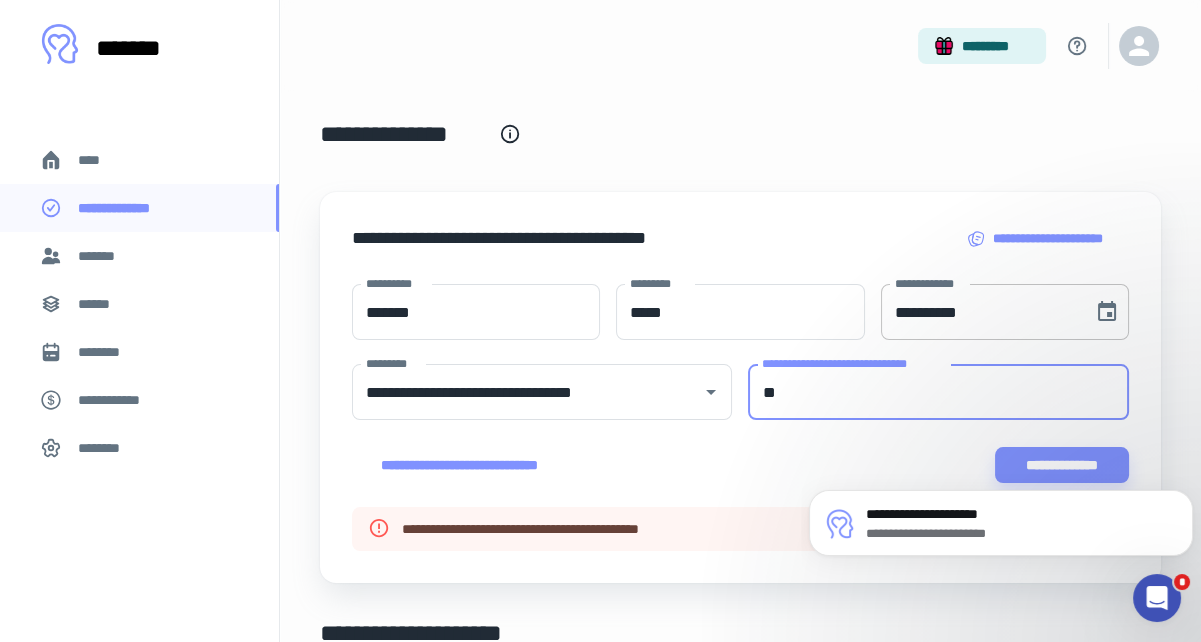 type on "*" 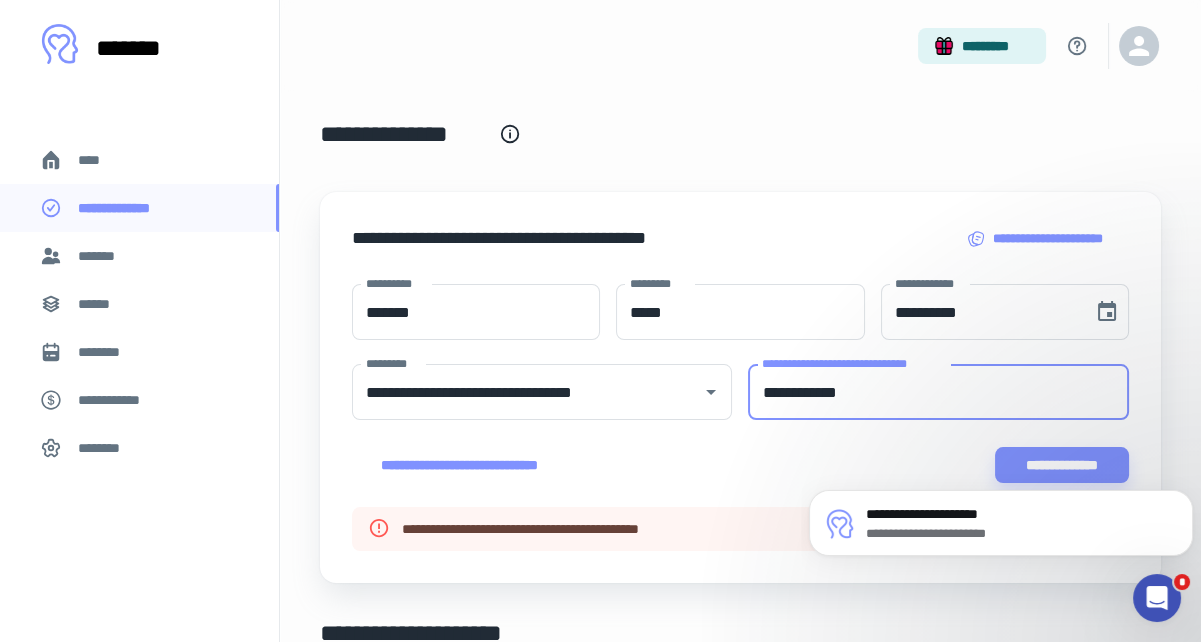 type on "**********" 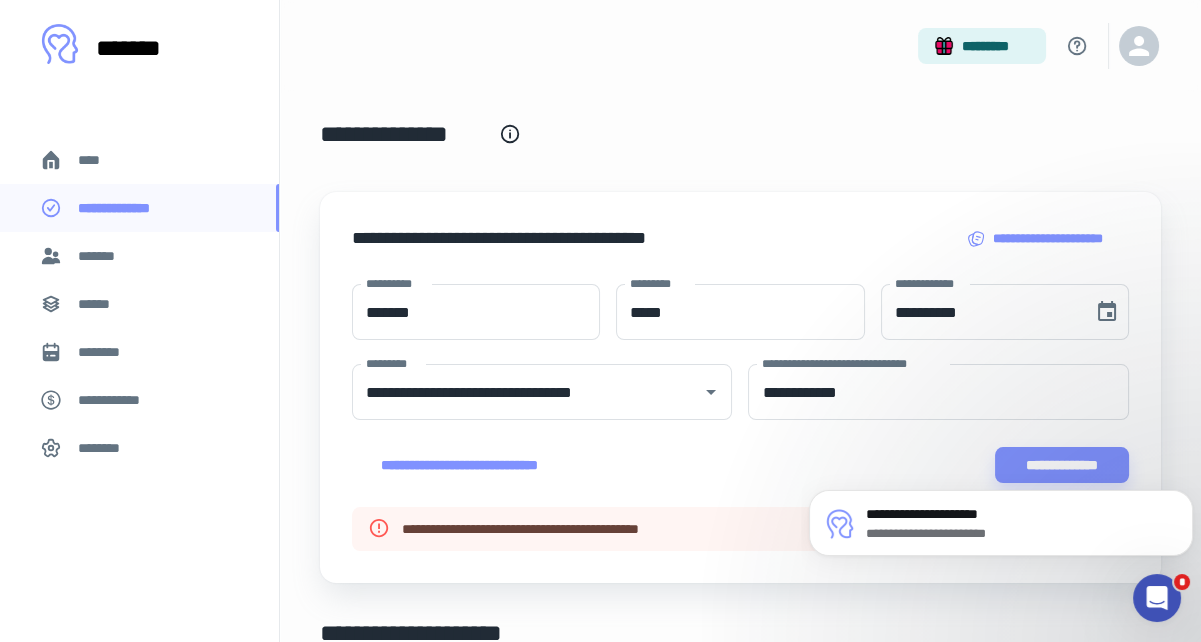click on "[FIRST] [LAST]" at bounding box center (1001, 518) 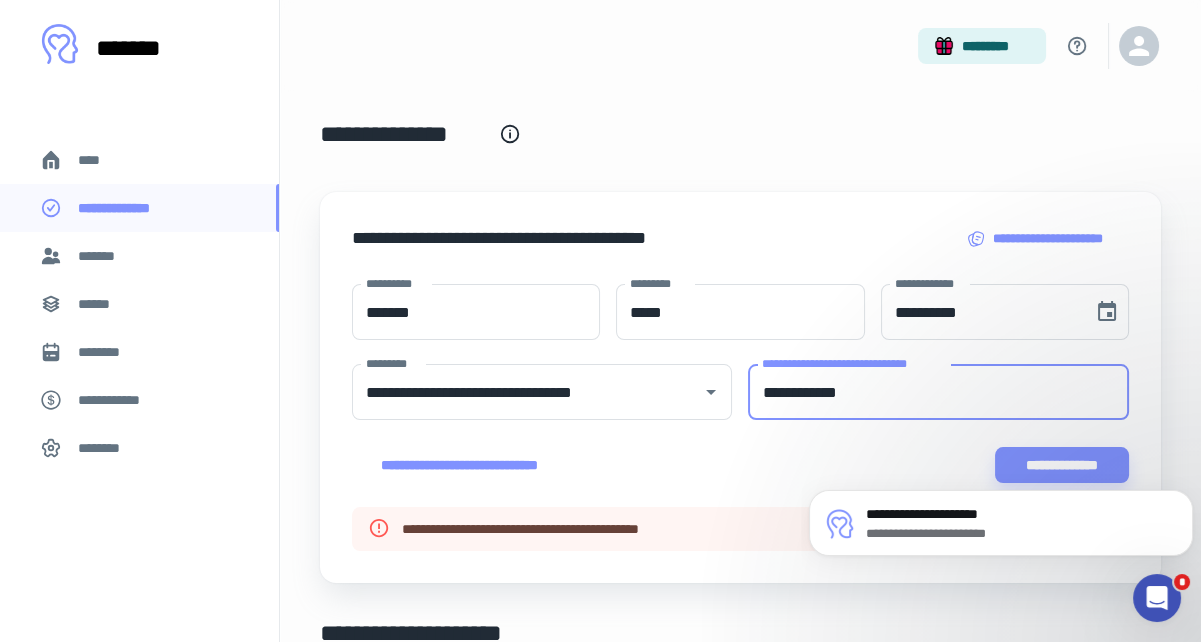 click on "**********" at bounding box center [938, 392] 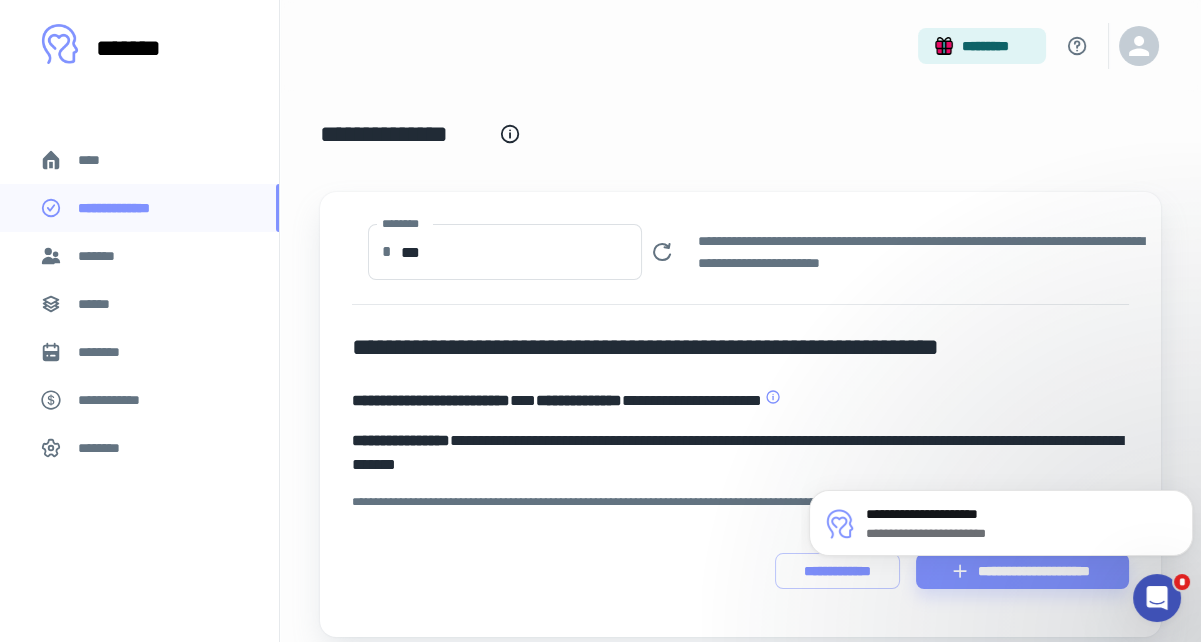 click on "[FIRST] [LAST]" at bounding box center (1001, 518) 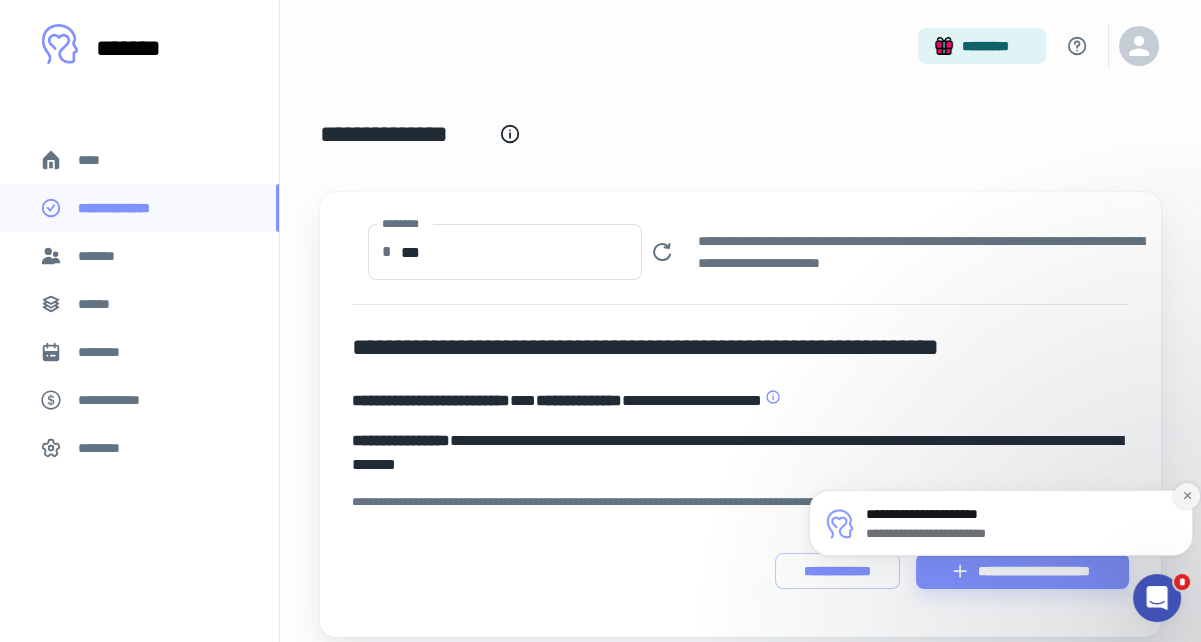 click 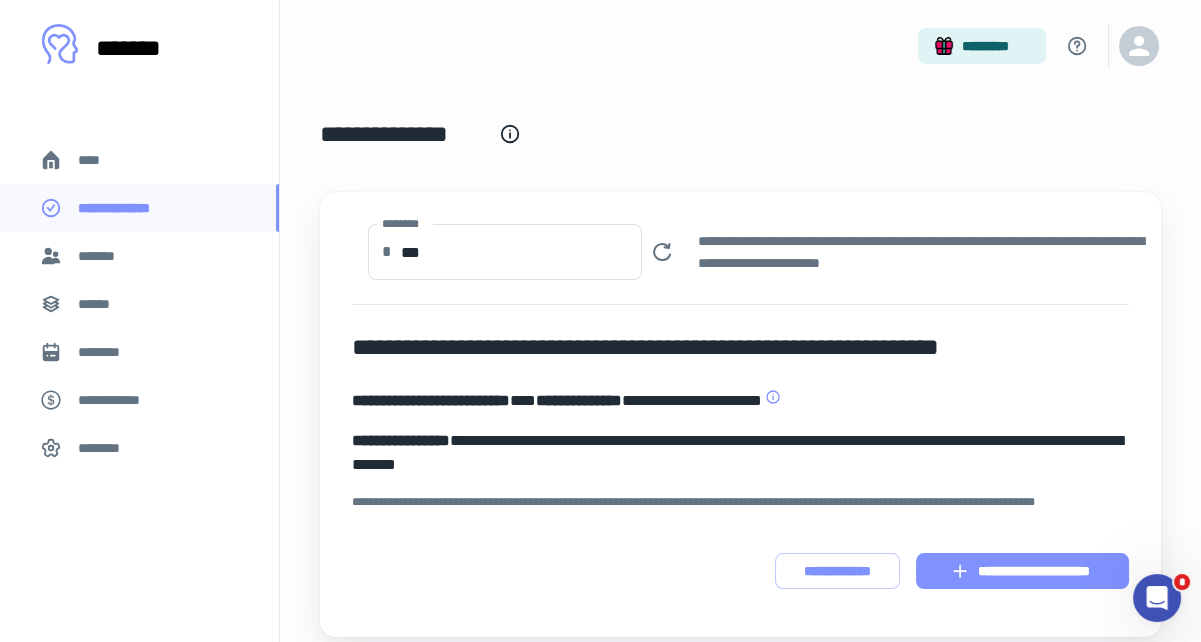 click on "**********" at bounding box center (1022, 571) 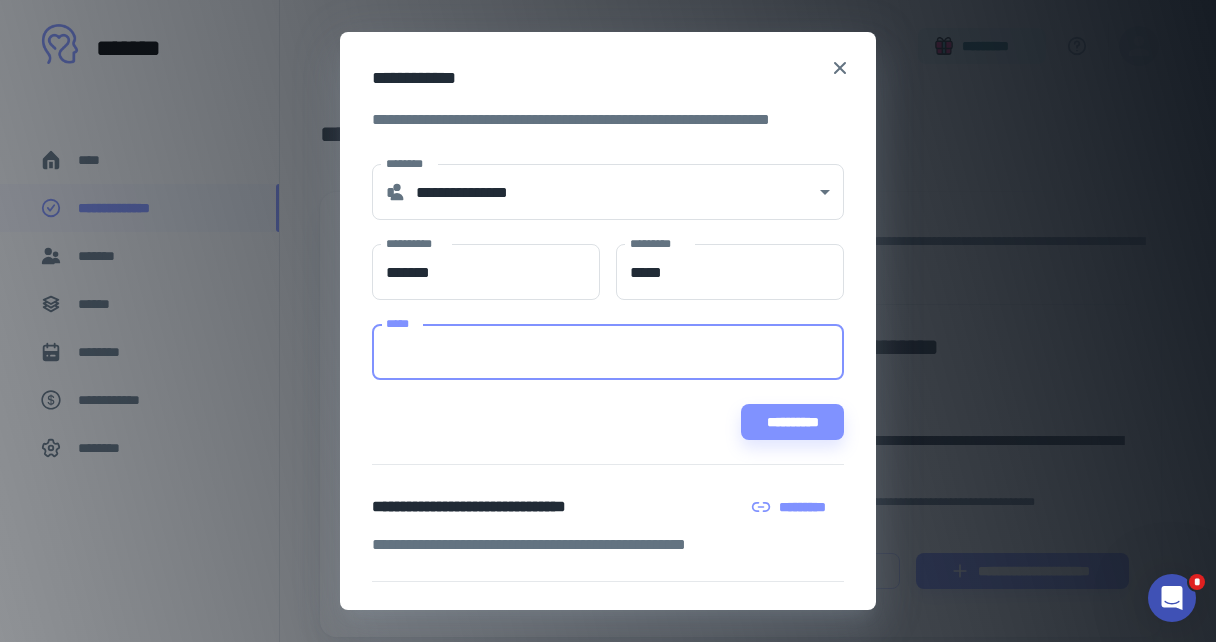 click on "*****" at bounding box center [607, 352] 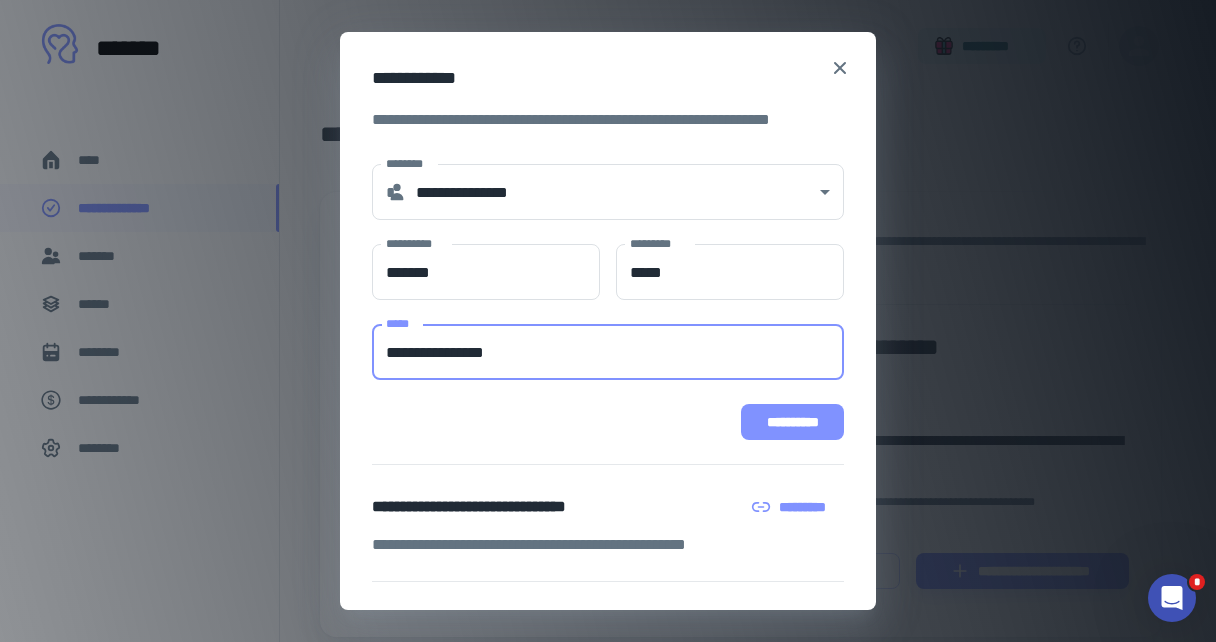 type on "[PHONE]" 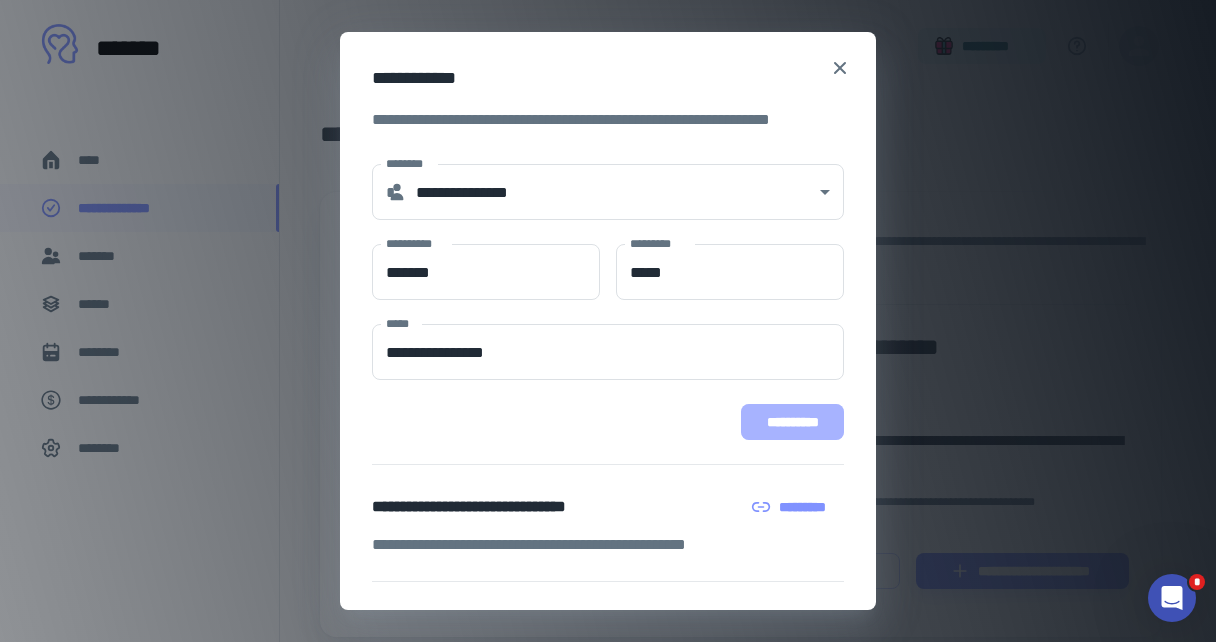 click on "**********" at bounding box center [792, 422] 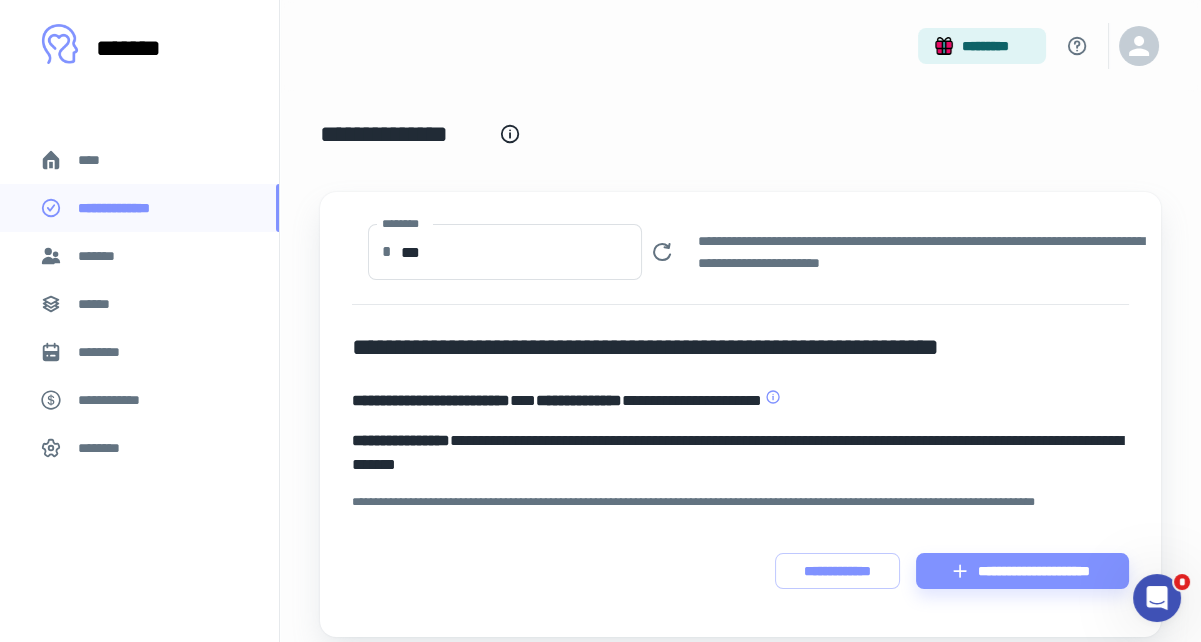 click on "[FIRST] [LAST] [STREET] [CITY] [STATE] [ZIP]" at bounding box center [740, 401] 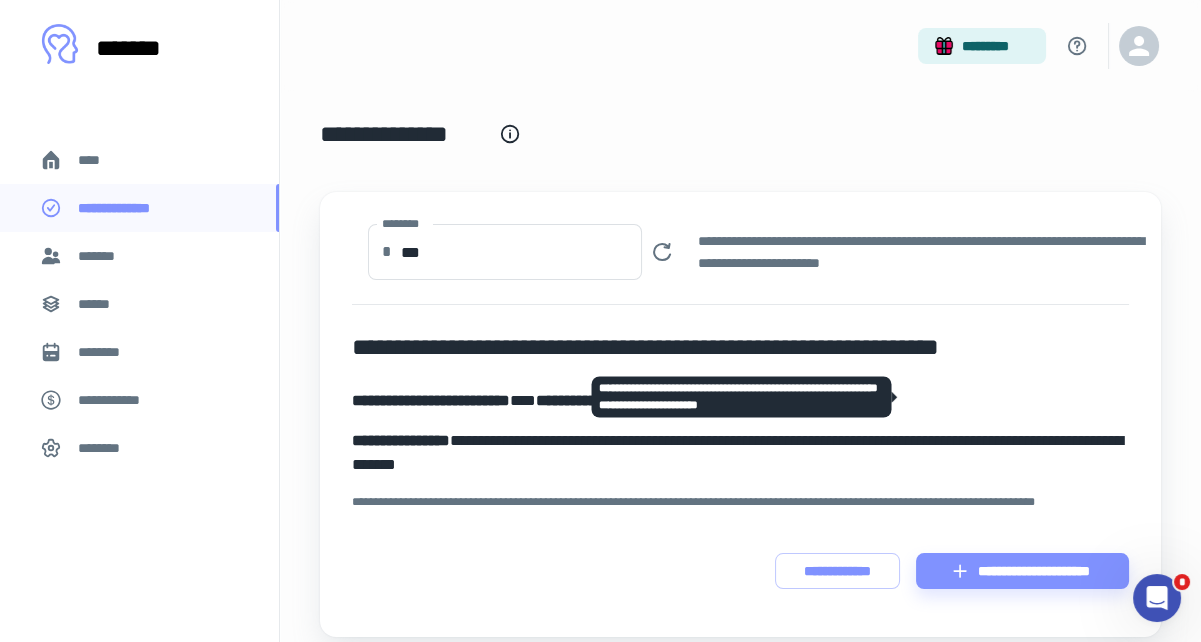 click 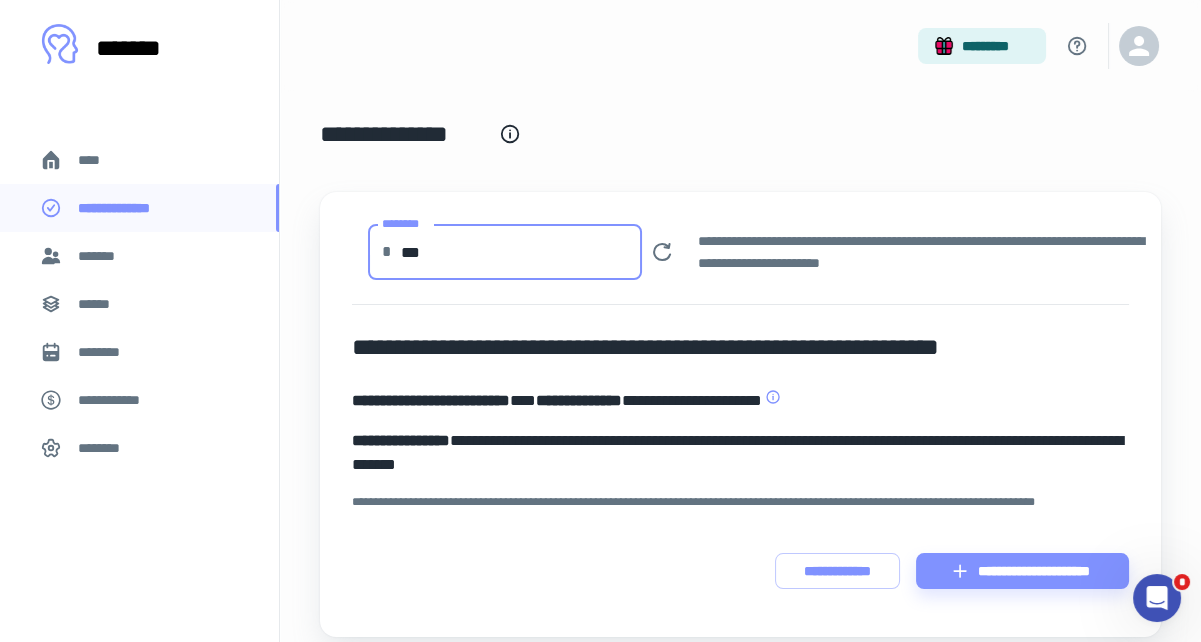 click on "***" at bounding box center (522, 252) 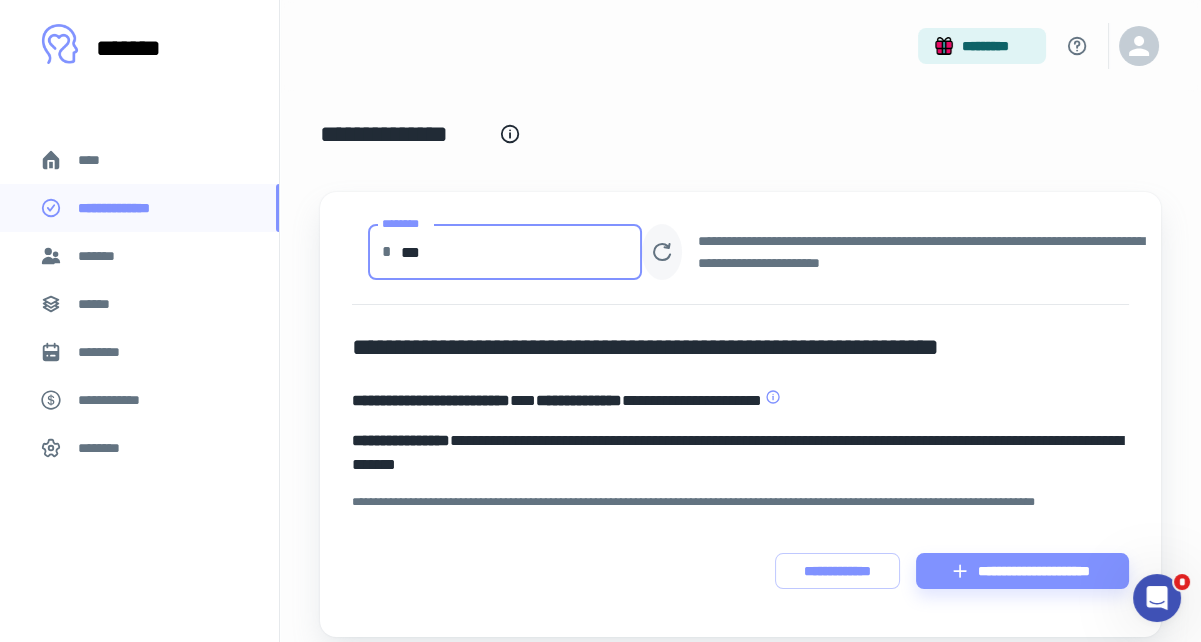 type on "***" 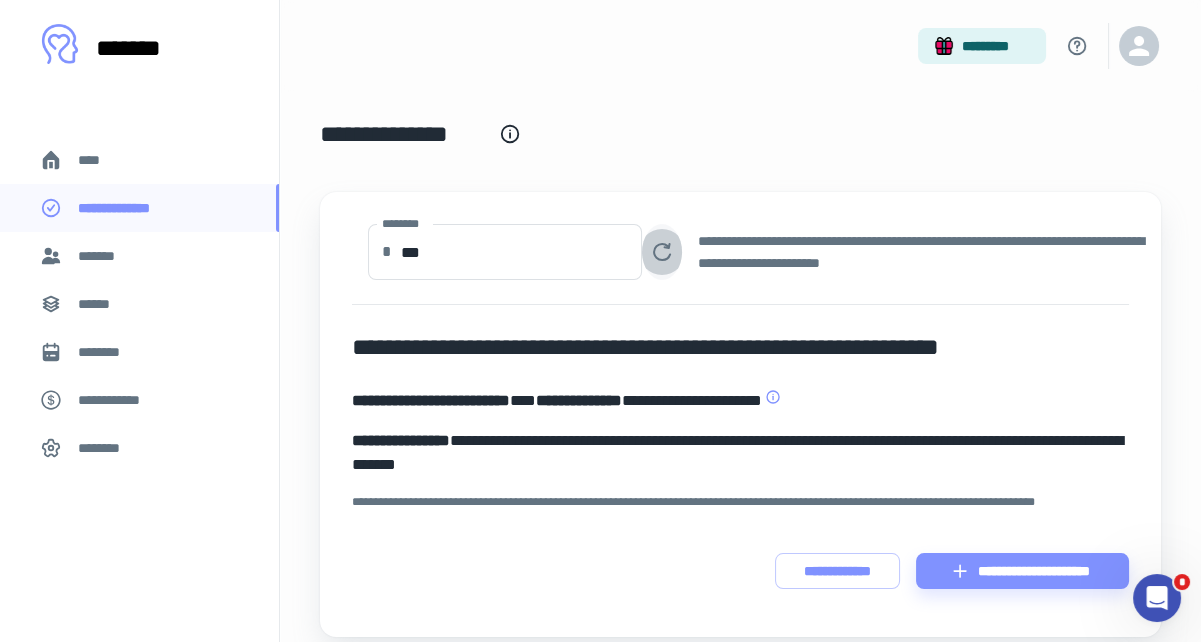 click 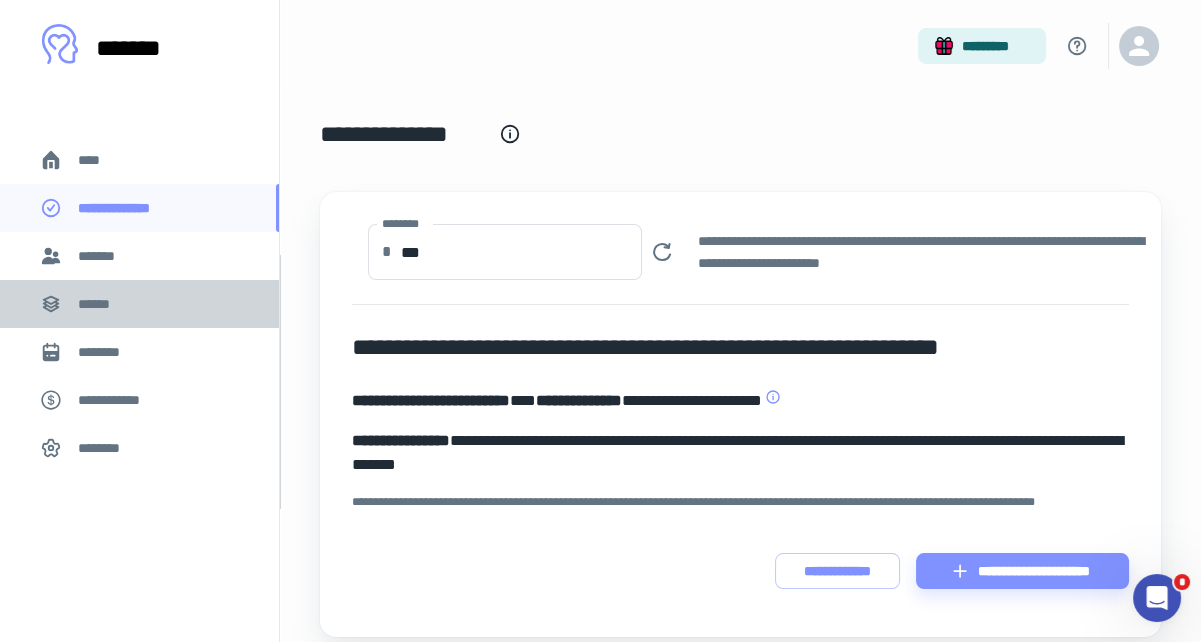 click on "******" at bounding box center [100, 304] 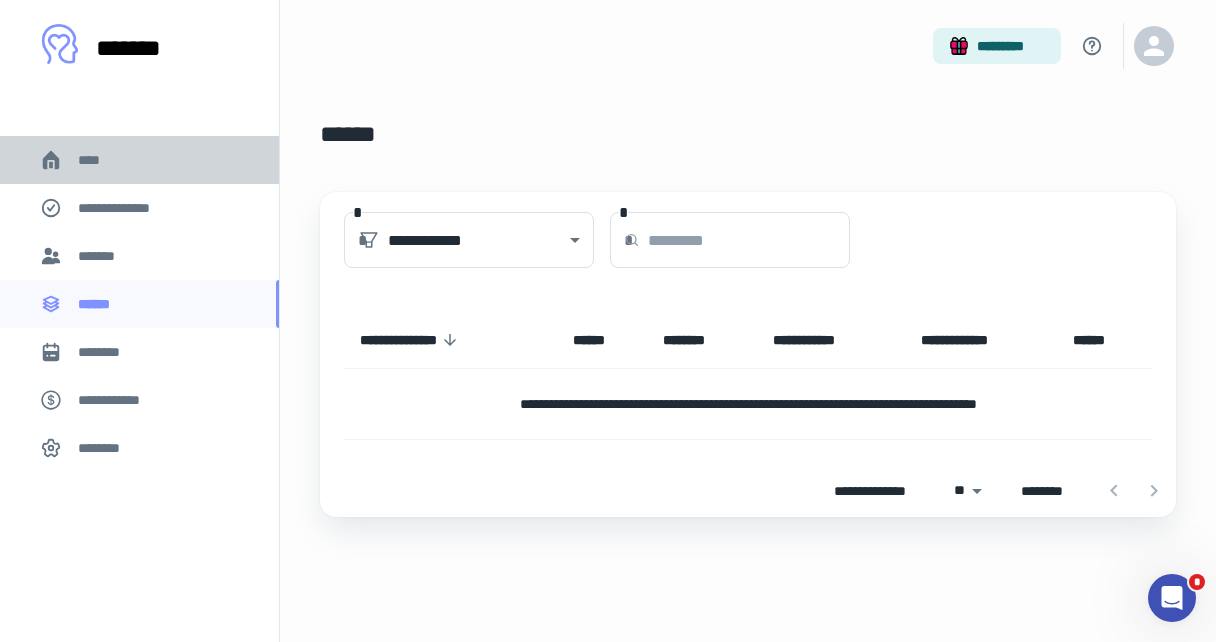 click on "****" at bounding box center [97, 160] 